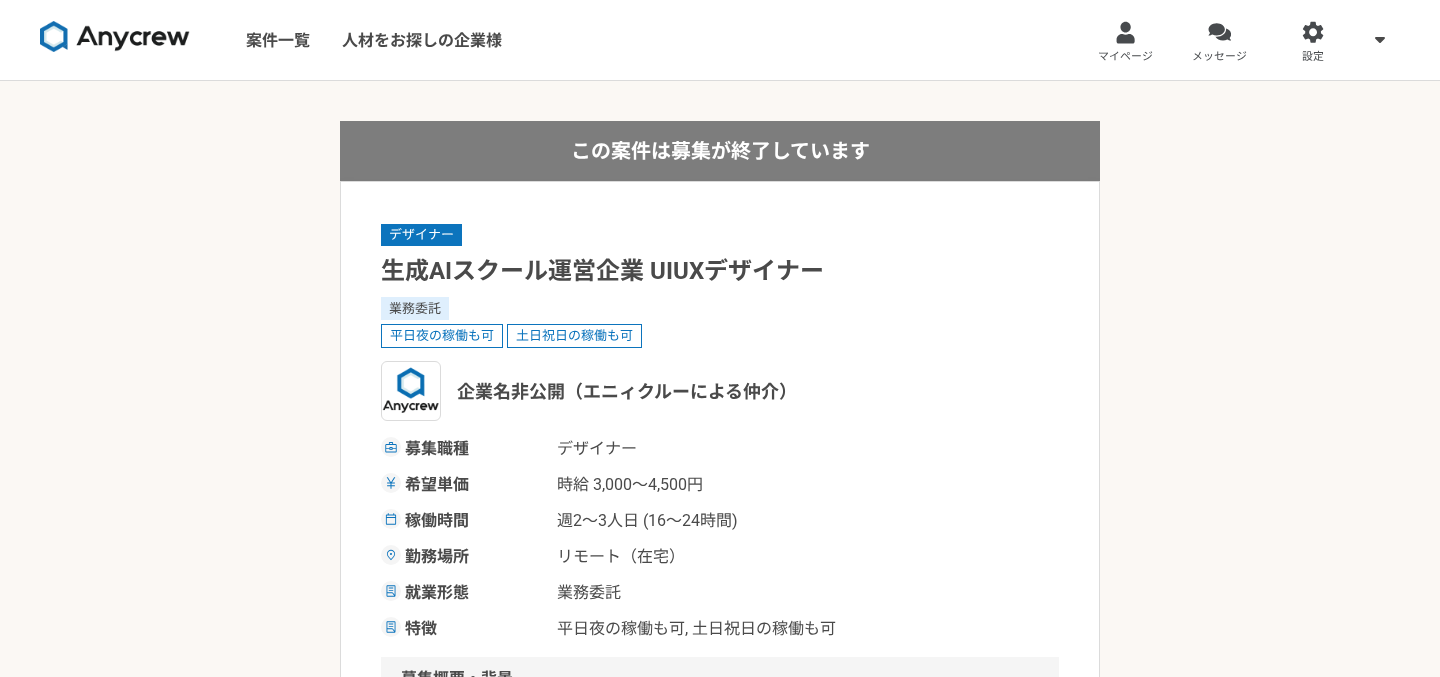 scroll, scrollTop: 0, scrollLeft: 0, axis: both 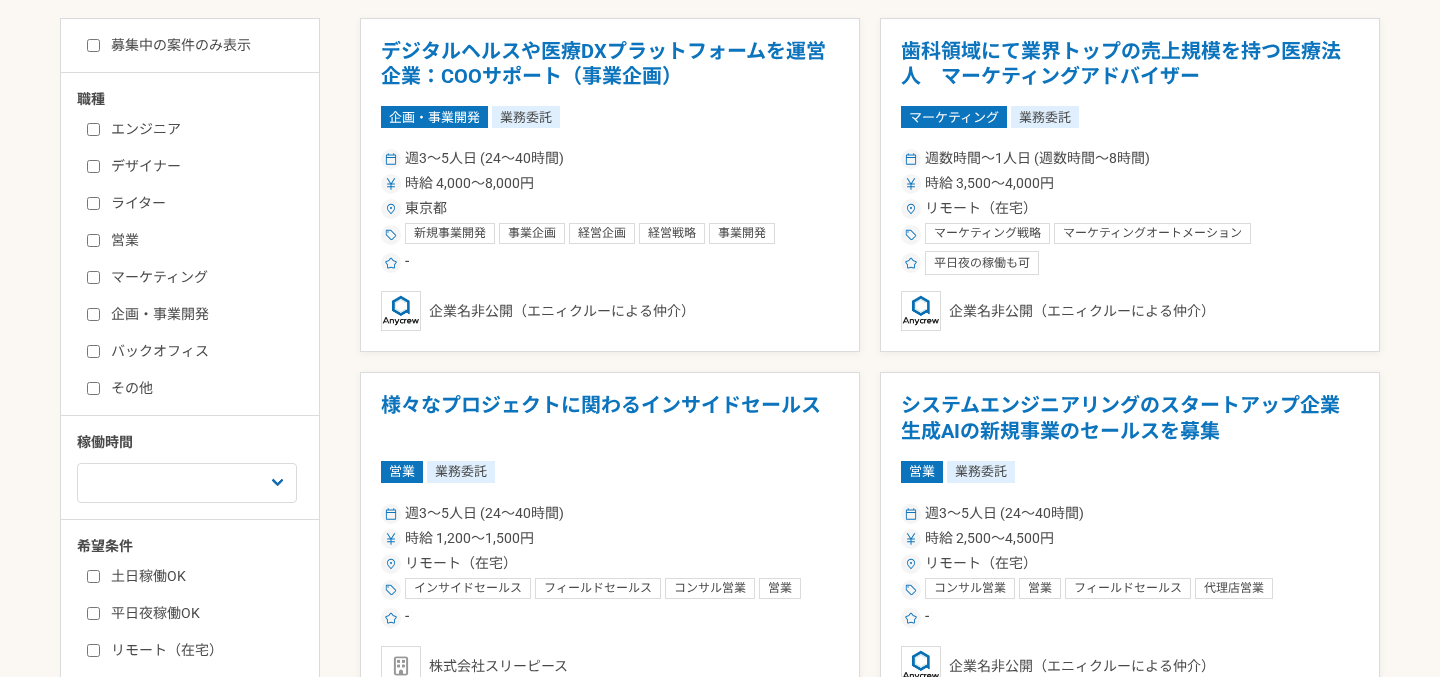 click on "営業" at bounding box center (93, 240) 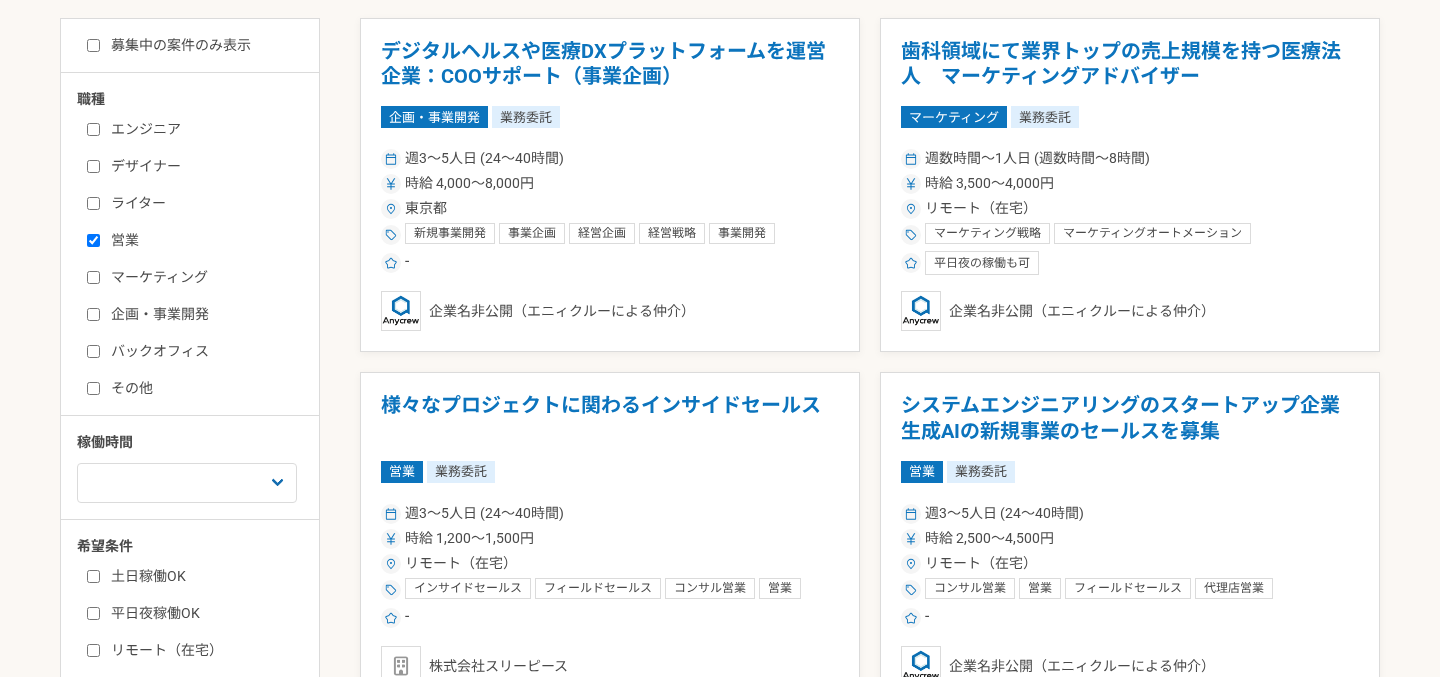 checkbox on "true" 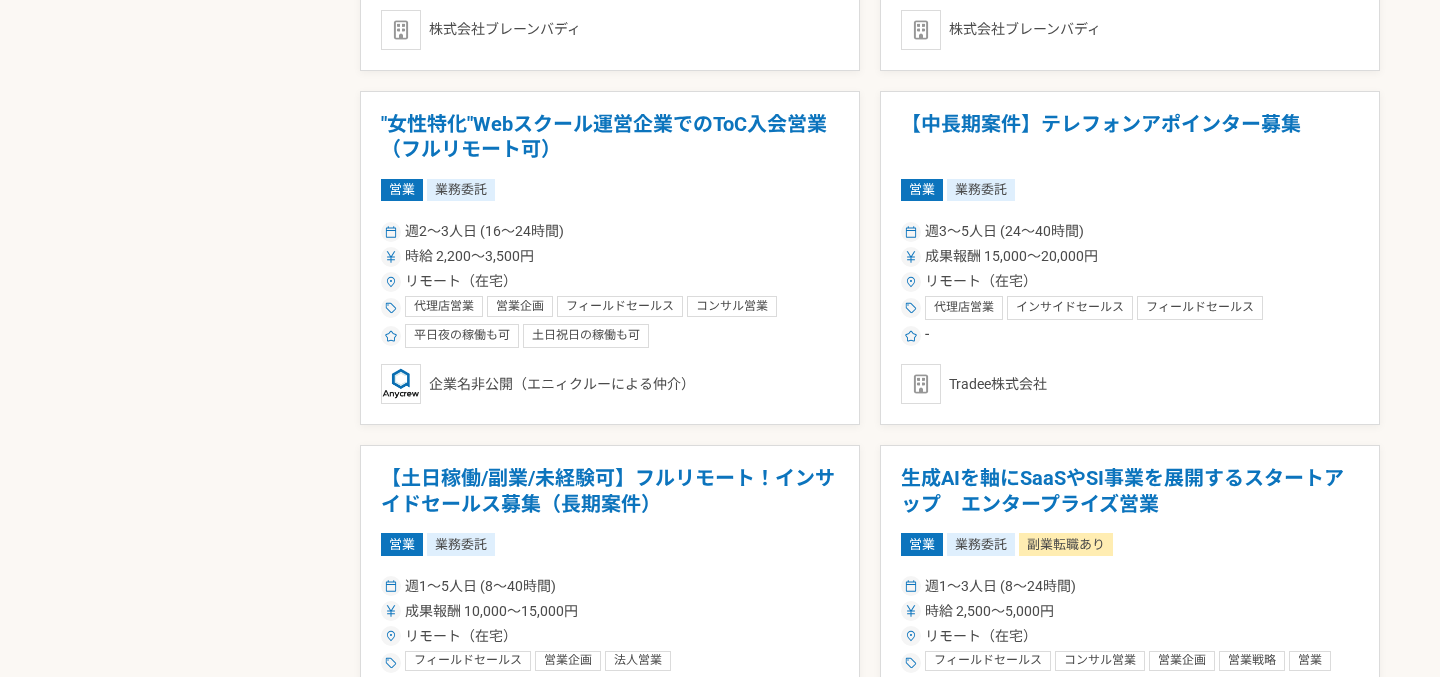 scroll, scrollTop: 1457, scrollLeft: 0, axis: vertical 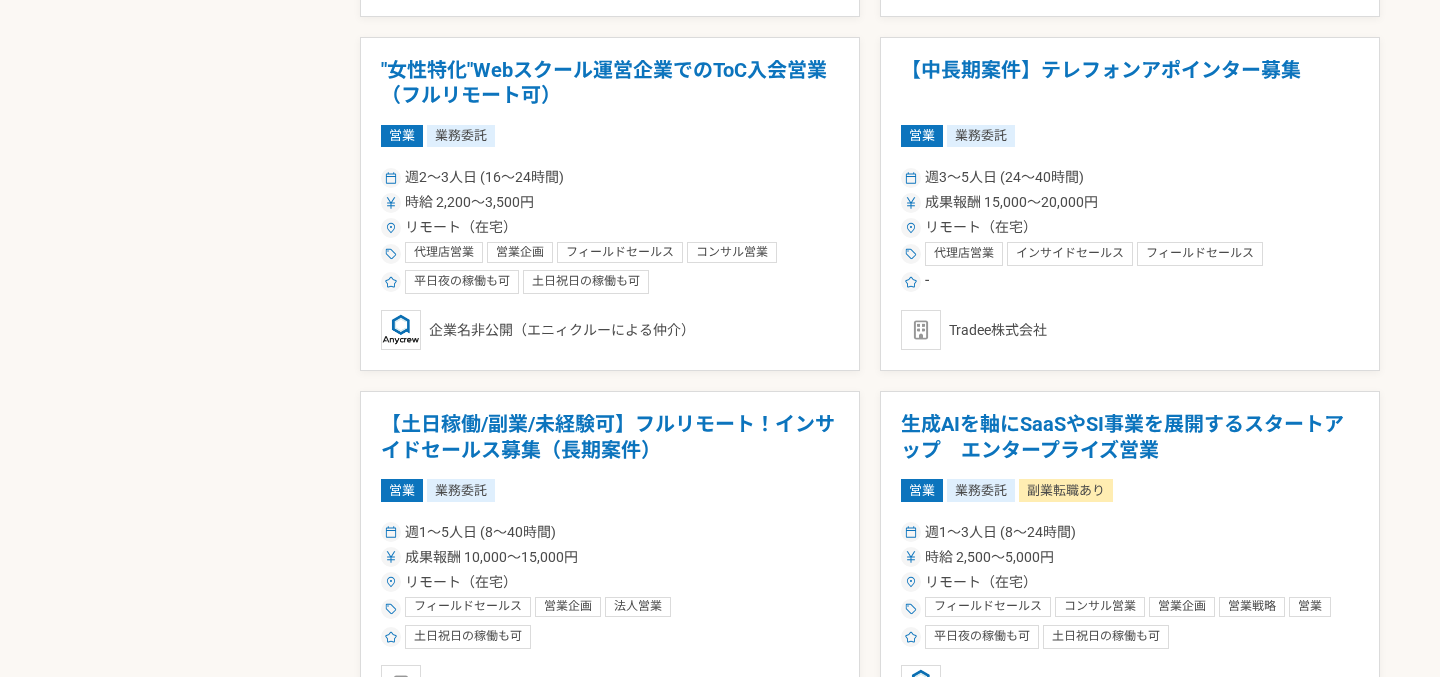 click on "募集中の案件のみ表示 職種 エンジニア デザイナー ライター 営業 マーケティング 企画・事業開発 バックオフィス その他 稼働時間 週1人日（8時間）以下 週2人日（16時間）以下 週3人日（24時間）以下 週4人日（32時間）以下 週5人日（40時間）以下 希望条件 土日稼働OK 平日夜稼働OK リモート（在宅） 様々なプロジェクトに関わるインサイドセールス 営業 業務委託 週3〜5人日 (24〜40時間) 時給 1,200〜1,500円 リモート（在宅） インサイドセールス フィールドセールス コンサル営業 営業 法人営業 テレアポ - 株式会社スリーピース システムエンジニアリングのスタートアップ企業 生成AIの新規事業のセールスを募集 営業 業務委託 週3〜5人日 (24〜40時間) 時給 2,500〜4,500円 リモート（在宅） コンサル営業 営業 フィールドセールス 代理店営業 web広告営業 - 営業 -" at bounding box center [720, 816] 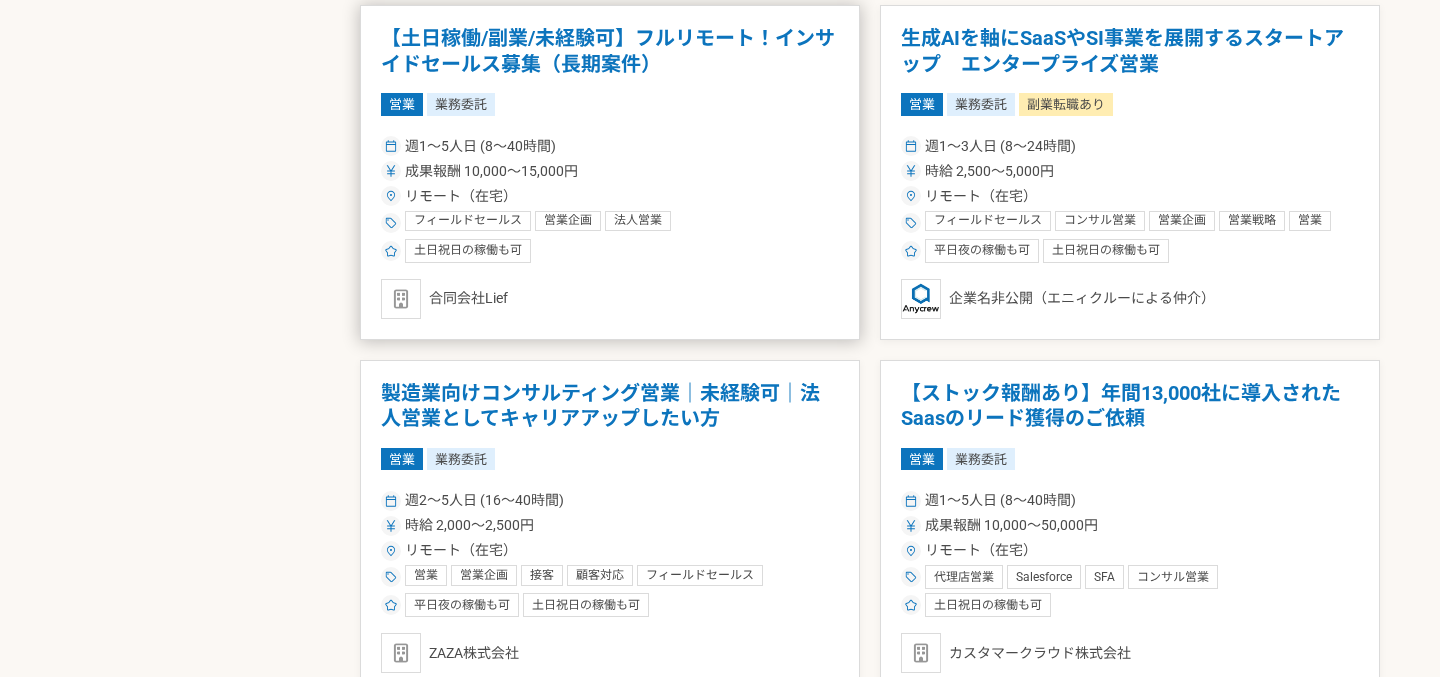 scroll, scrollTop: 1842, scrollLeft: 0, axis: vertical 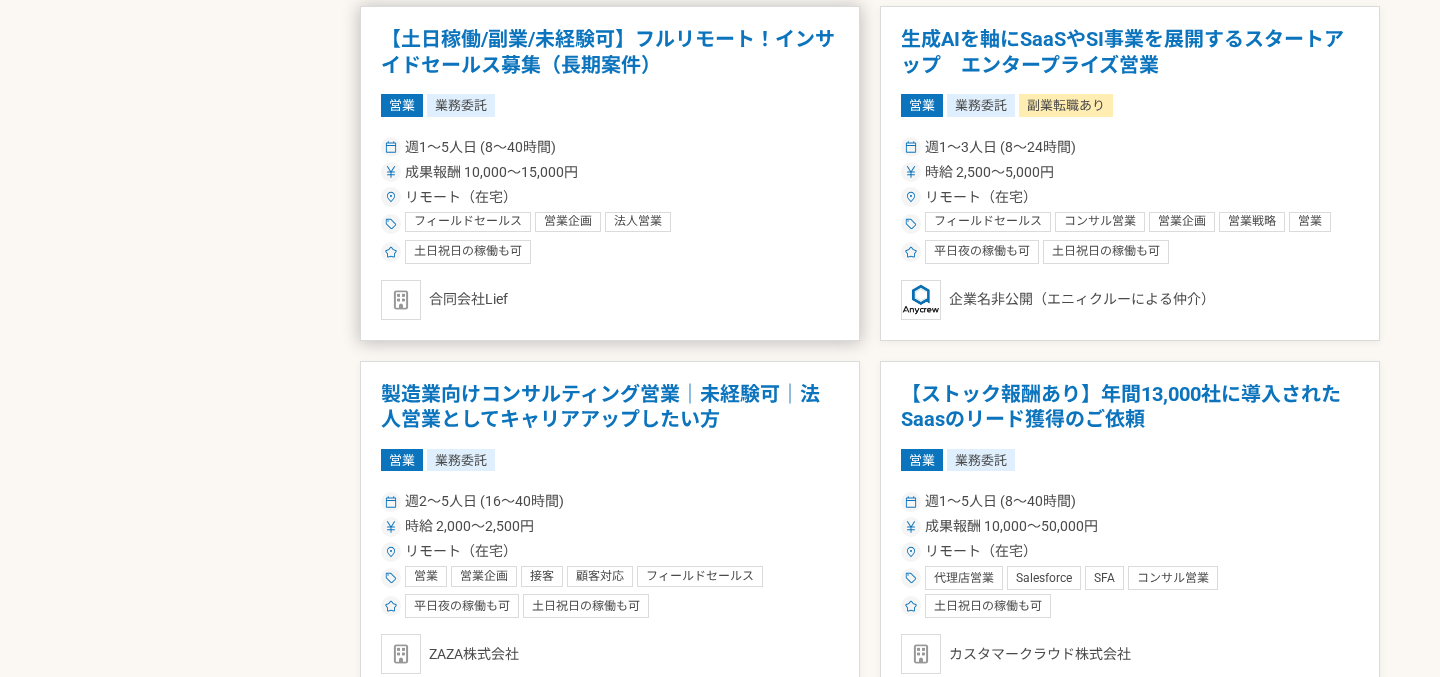 click on "【土日稼働/副業/未経験可】フルリモート！インサイドセールス募集（長期案件） 営業 業務委託 週1〜5人日 (8〜40時間) 成果報酬 10,000〜15,000円 リモート（在宅） フィールドセールス 営業企画 法人営業 法人営業　新規開拓　顧客管理　営業提案 個人営業 BtoBマーケティング 営業 営業事務 営業戦略 土日祝日の稼働も可 合同会社Lief" at bounding box center (610, 173) 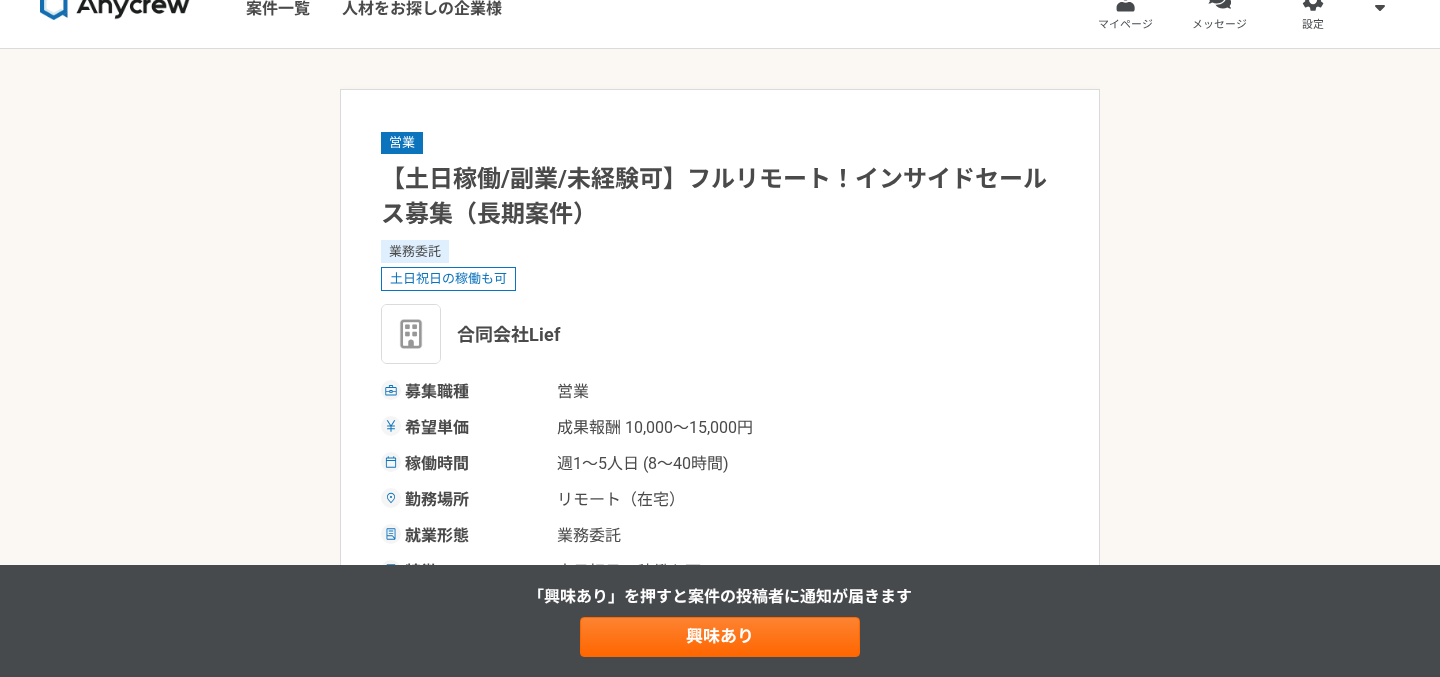 scroll, scrollTop: 0, scrollLeft: 0, axis: both 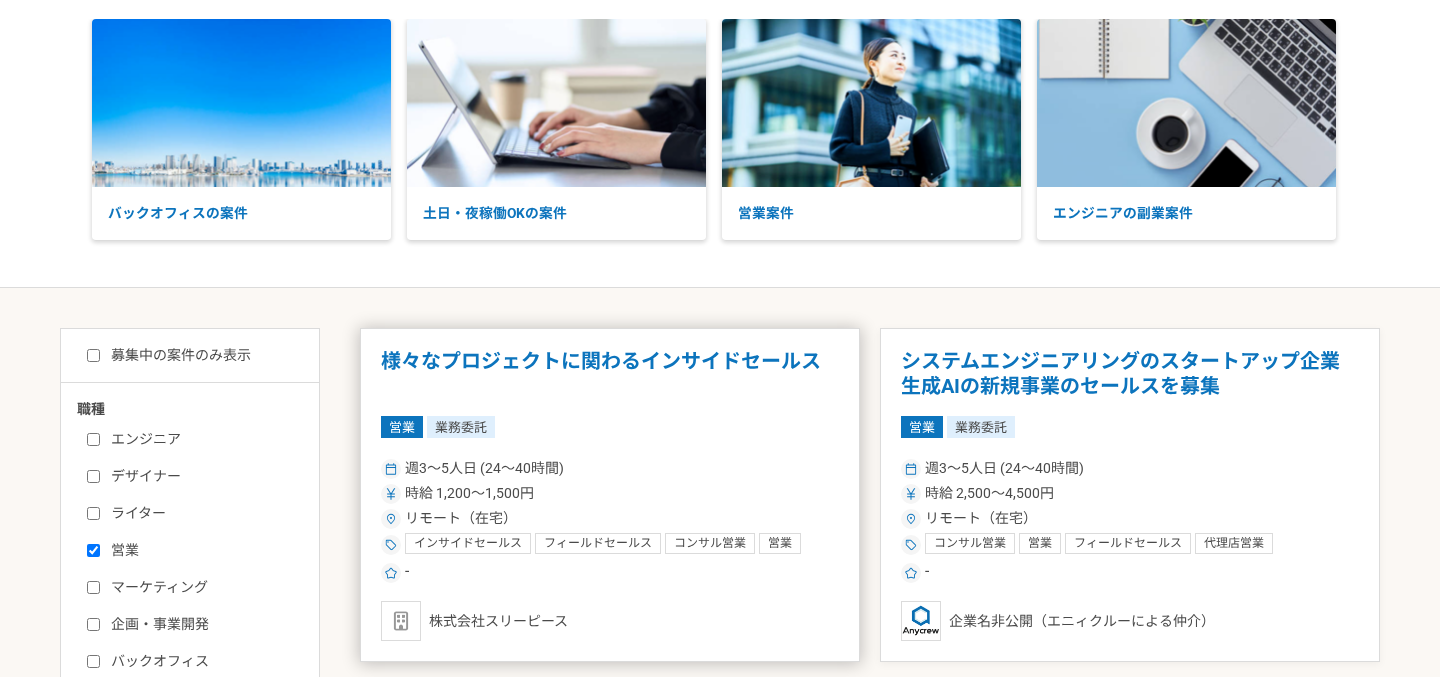 click on "様々なプロジェクトに関わるインサイドセールス 営業 業務委託 週3〜5人日 (24〜40時間) 時給 1,200〜1,500円 リモート（在宅） インサイドセールス フィールドセールス コンサル営業 営業 法人営業 テレアポ - 株式会社スリーピース" at bounding box center (610, 495) 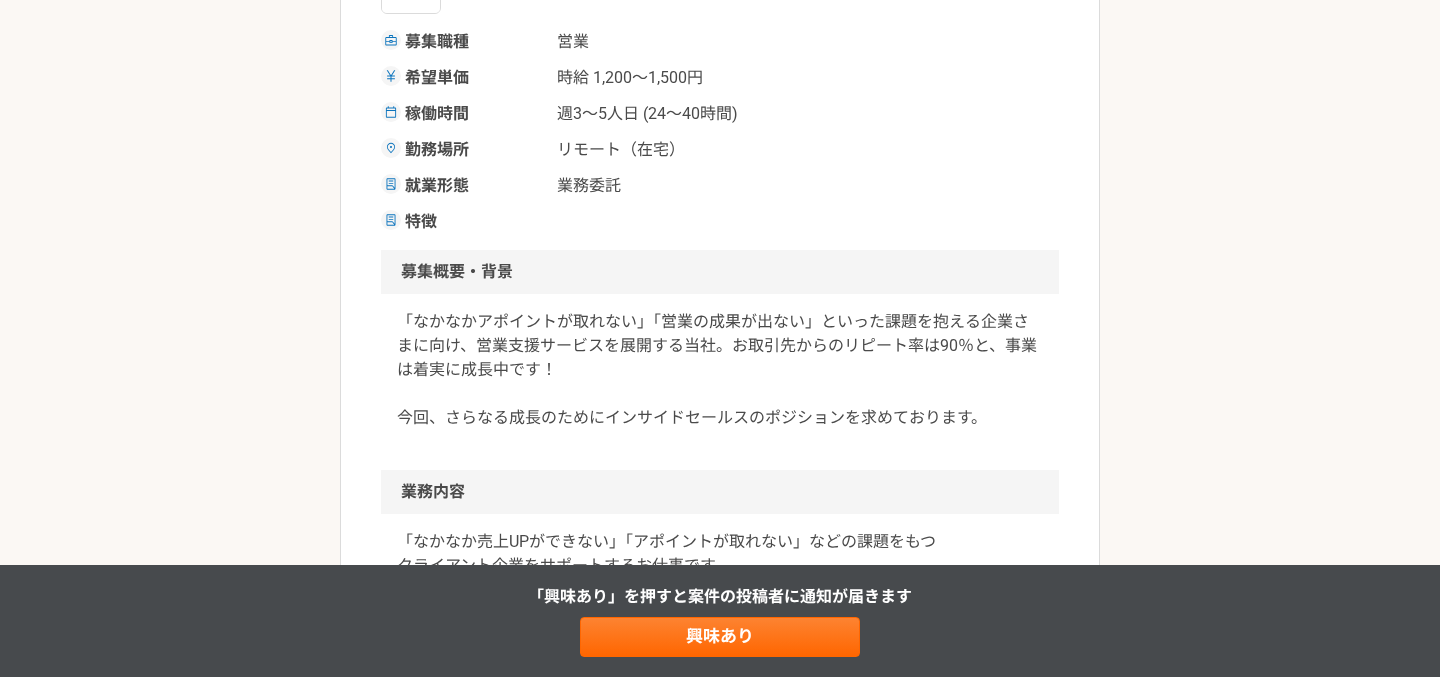 scroll, scrollTop: 0, scrollLeft: 0, axis: both 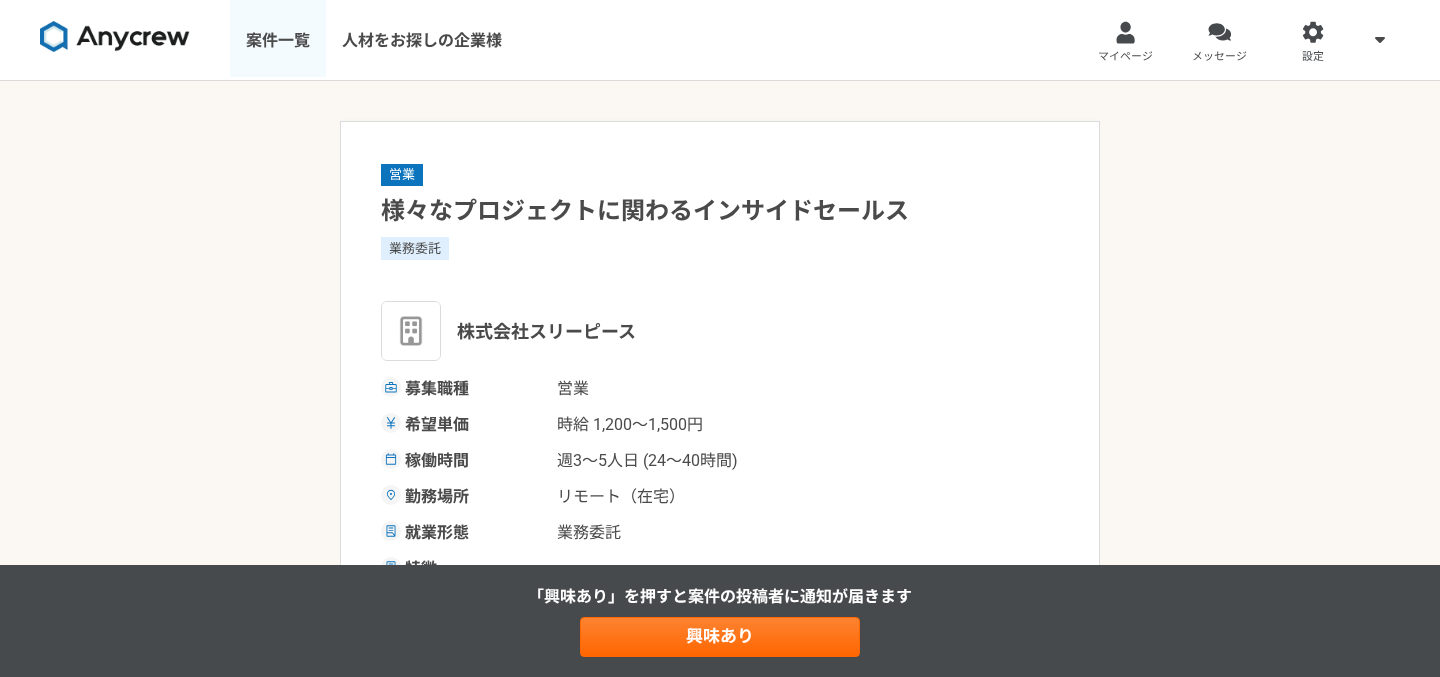 click on "案件一覧" at bounding box center [278, 40] 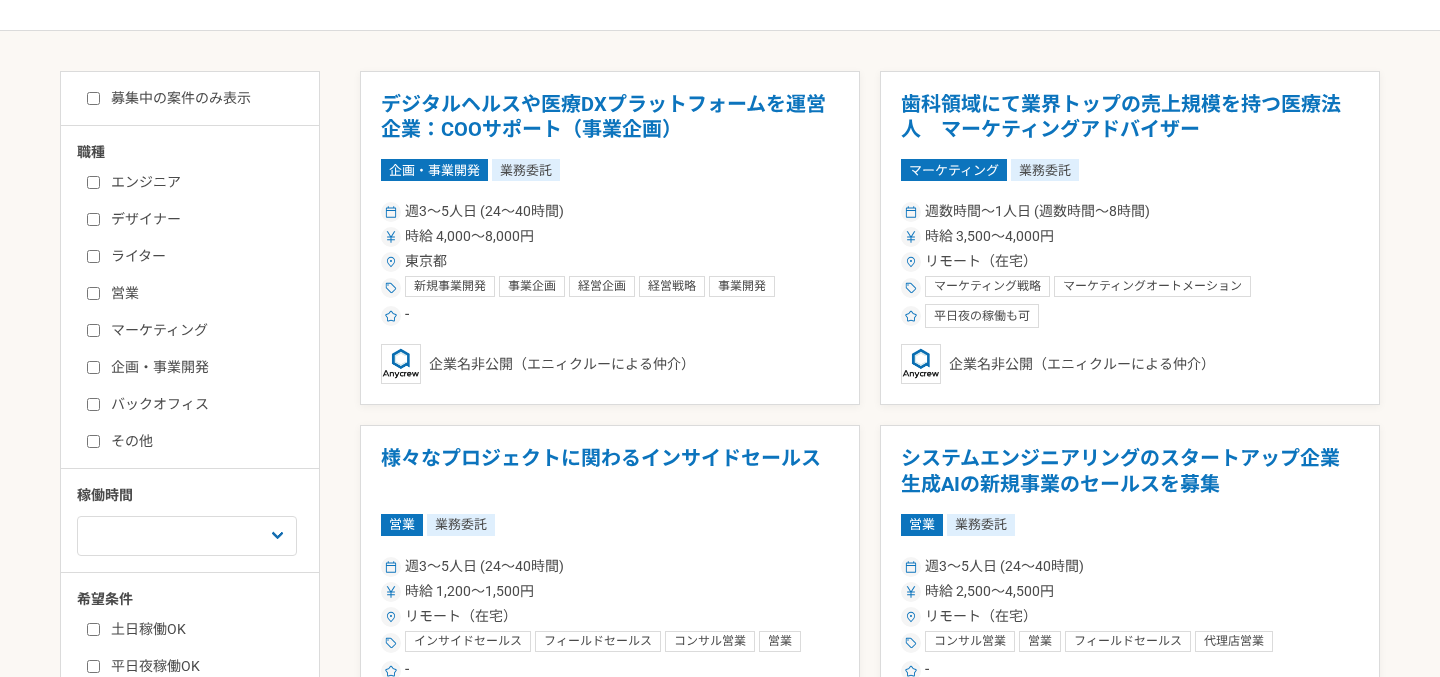 scroll, scrollTop: 295, scrollLeft: 0, axis: vertical 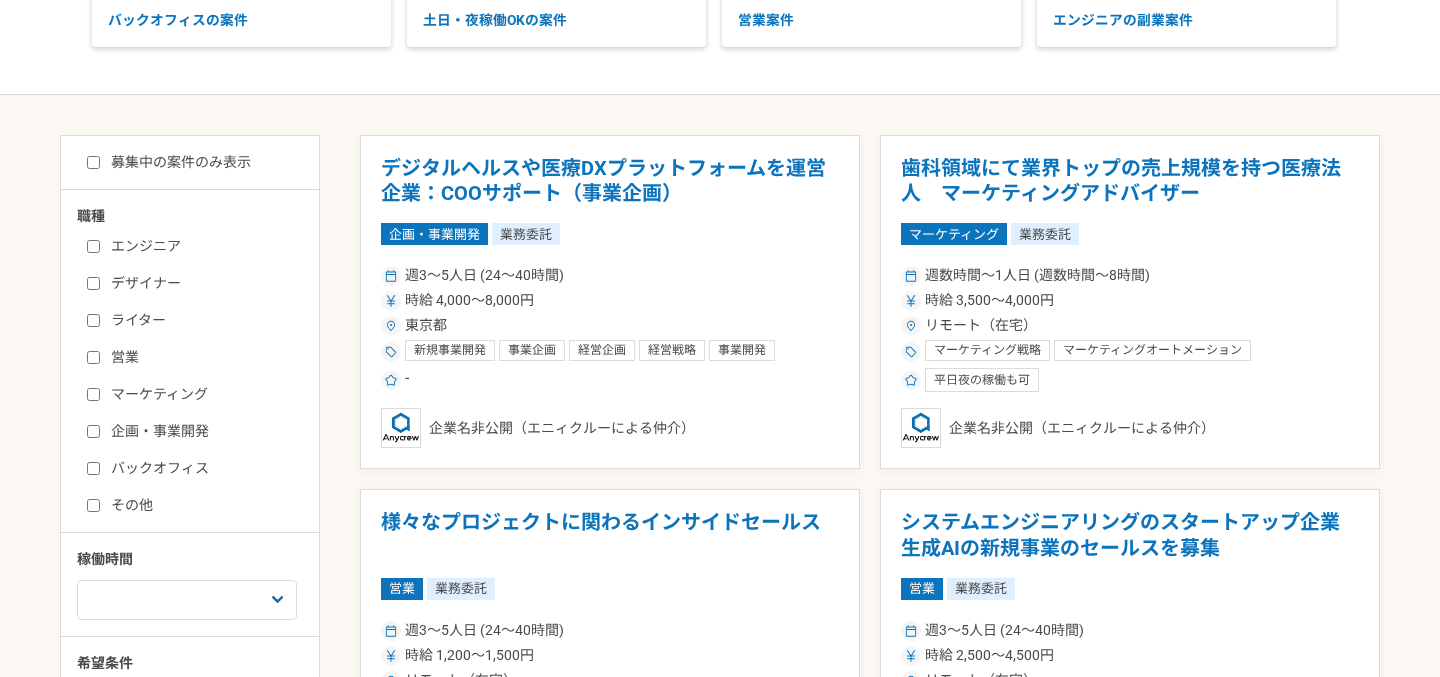 click on "デザイナー" at bounding box center (93, 283) 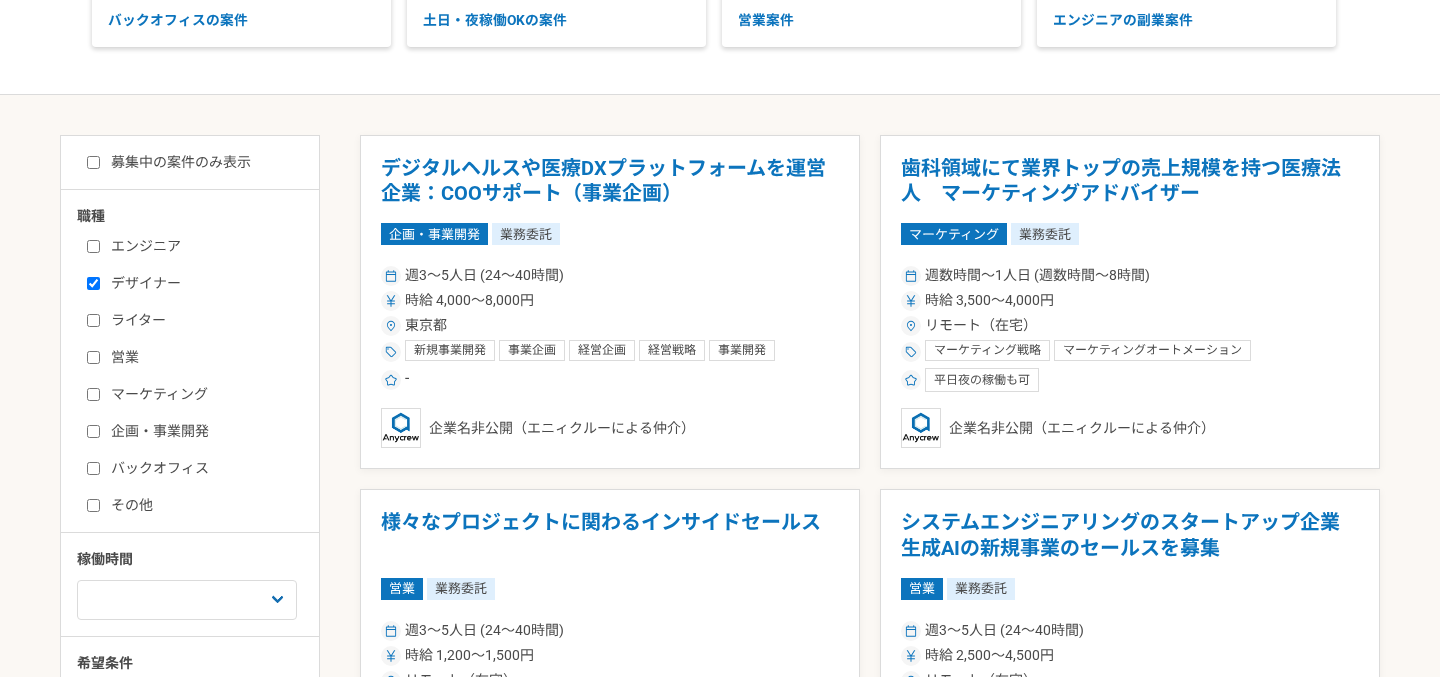 checkbox on "true" 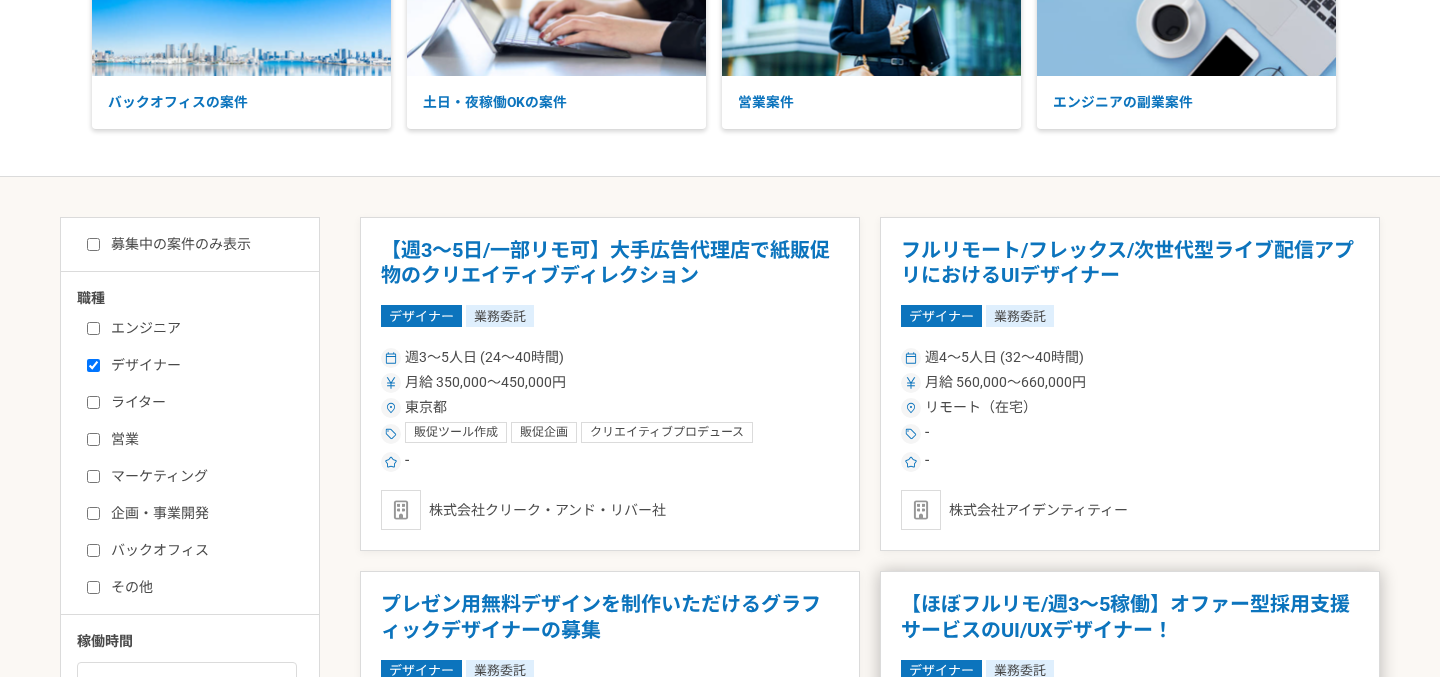 scroll, scrollTop: 30, scrollLeft: 0, axis: vertical 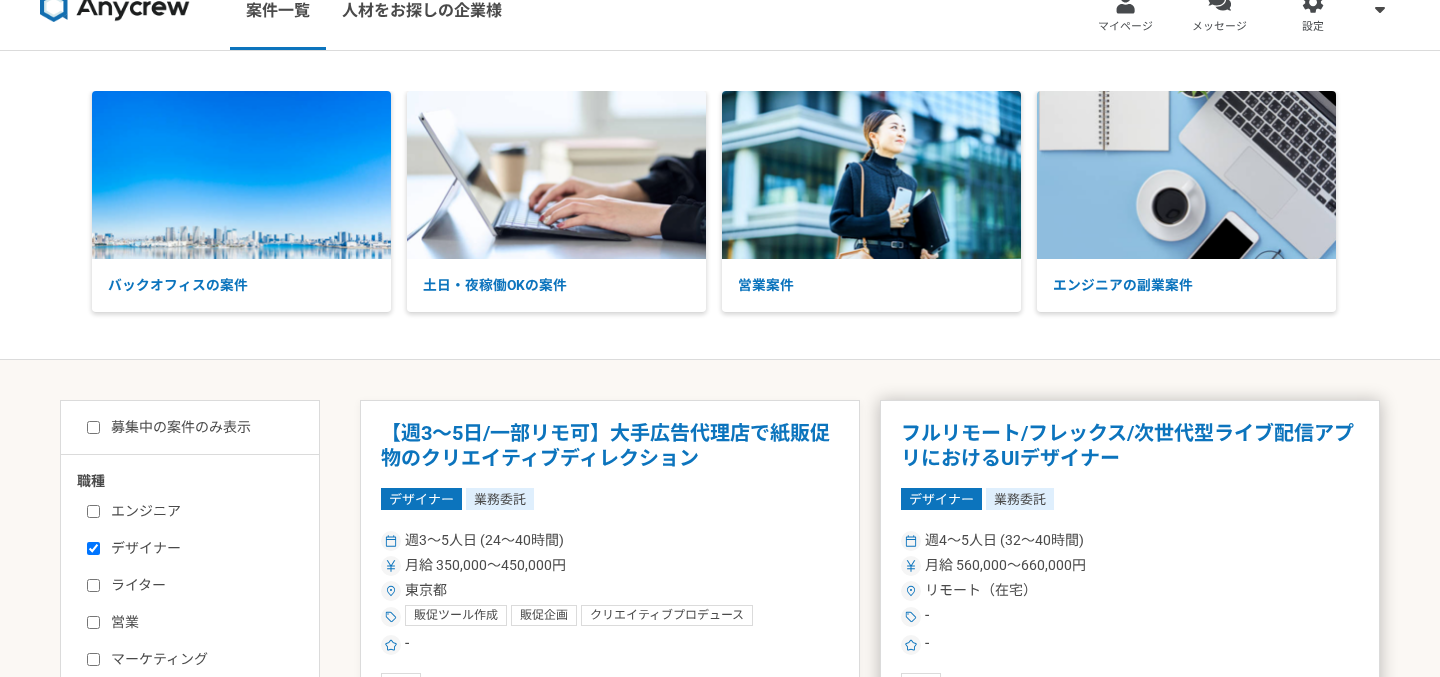click on "フルリモート/フレックス/次世代型ライブ配信アプリにおけるUIデザイナー" at bounding box center [1130, 446] 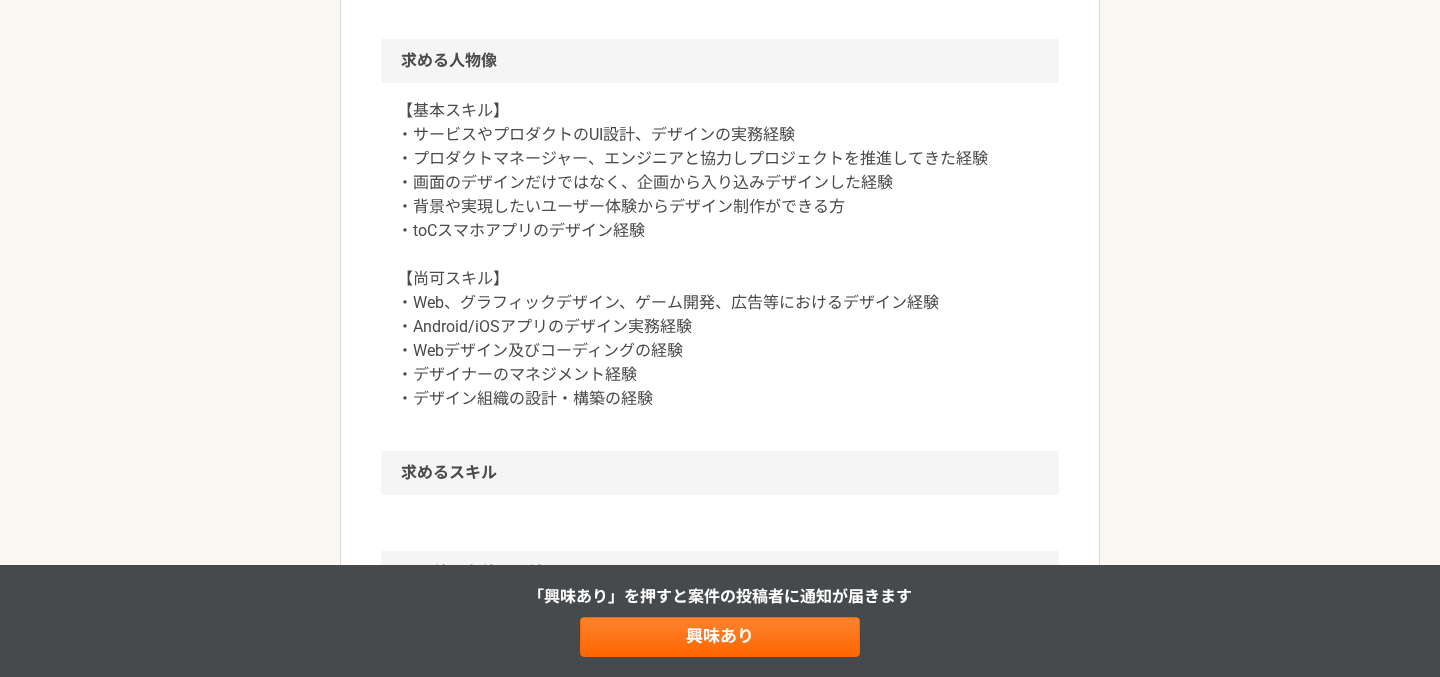 scroll, scrollTop: 871, scrollLeft: 0, axis: vertical 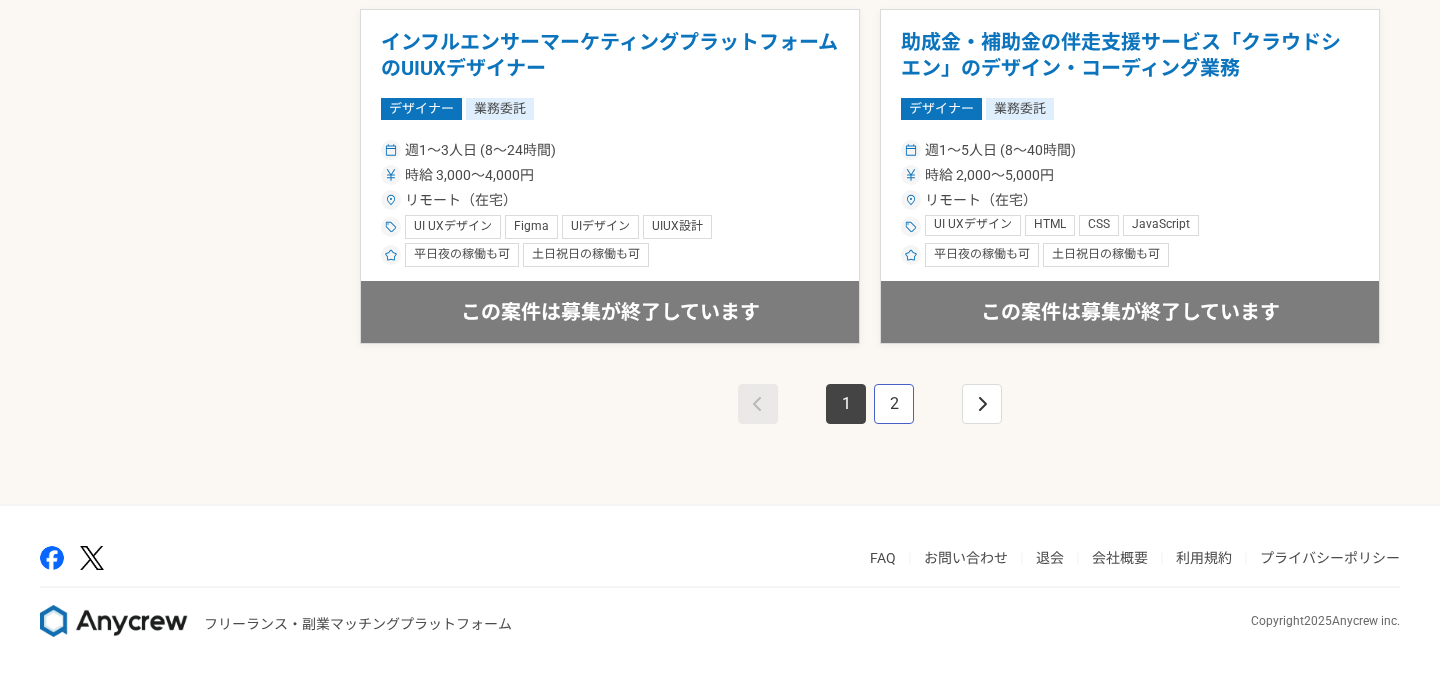 click on "2" at bounding box center [894, 404] 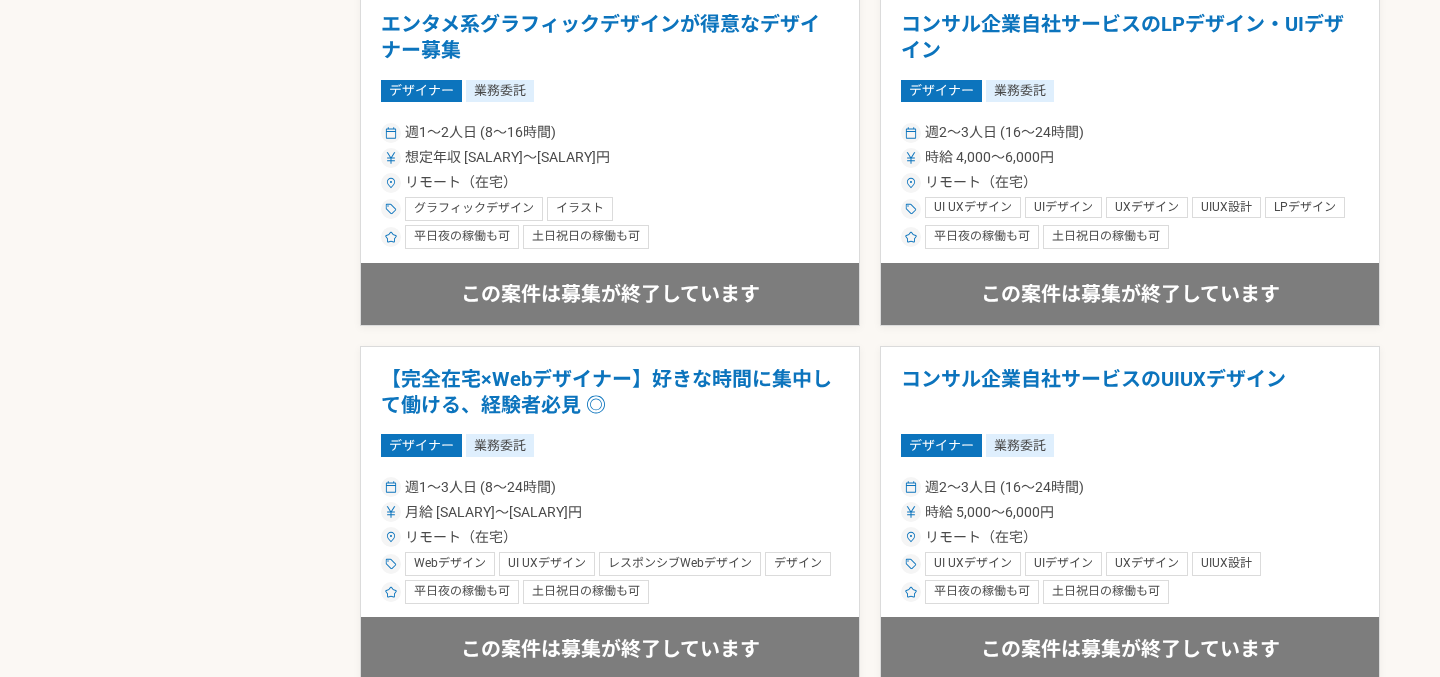 scroll, scrollTop: 2903, scrollLeft: 0, axis: vertical 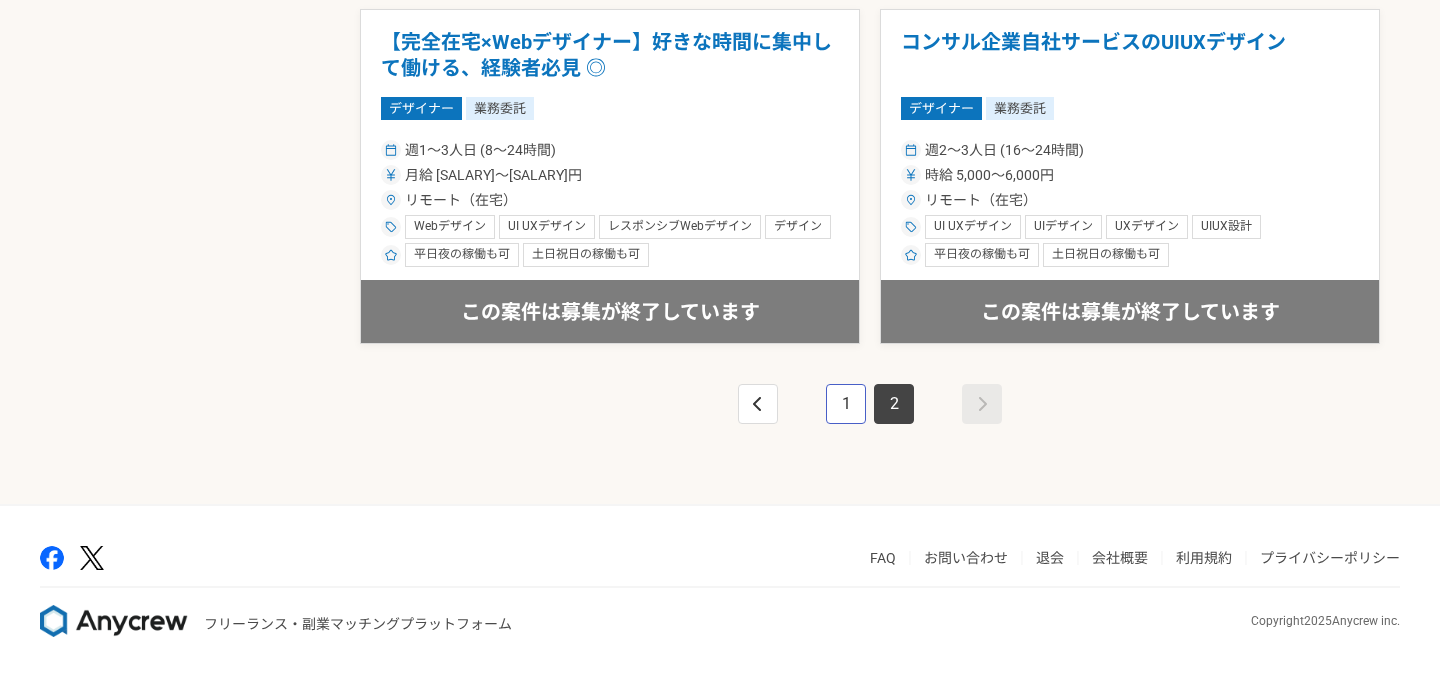 click on "1" at bounding box center (846, 404) 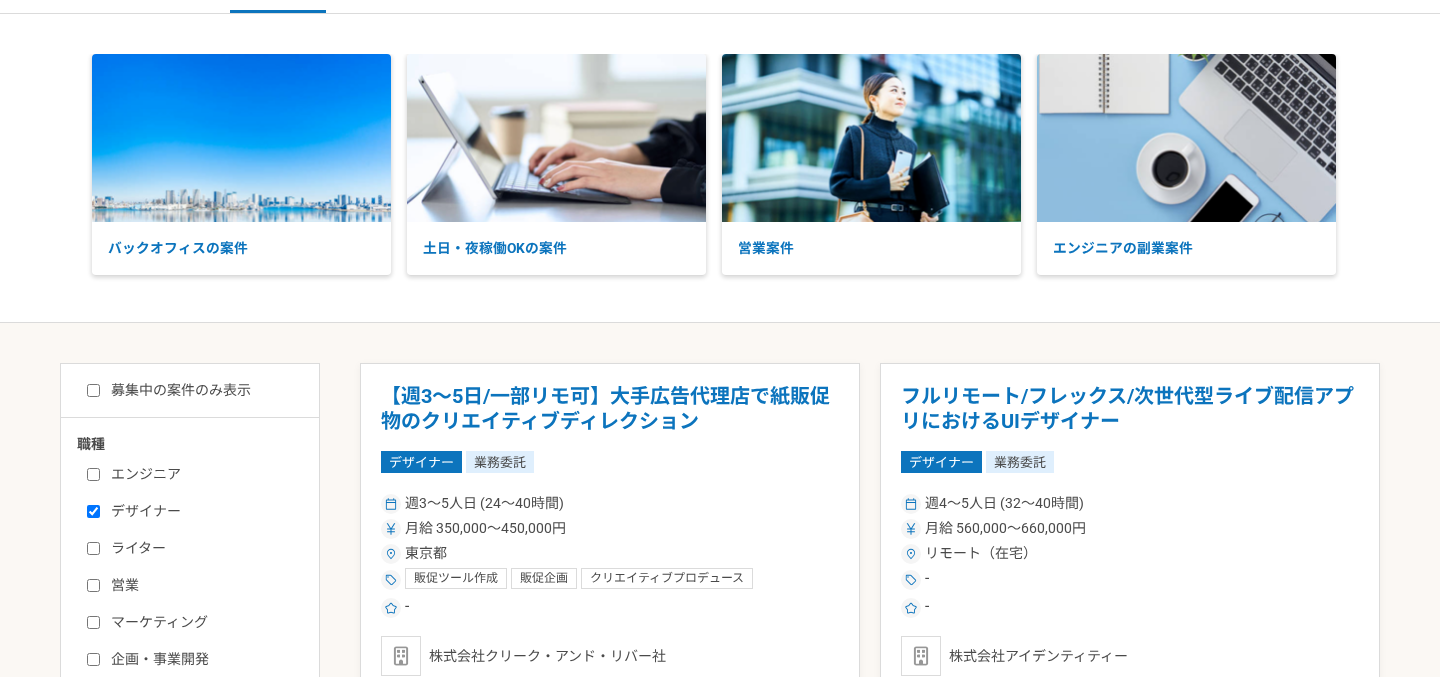 scroll, scrollTop: 0, scrollLeft: 0, axis: both 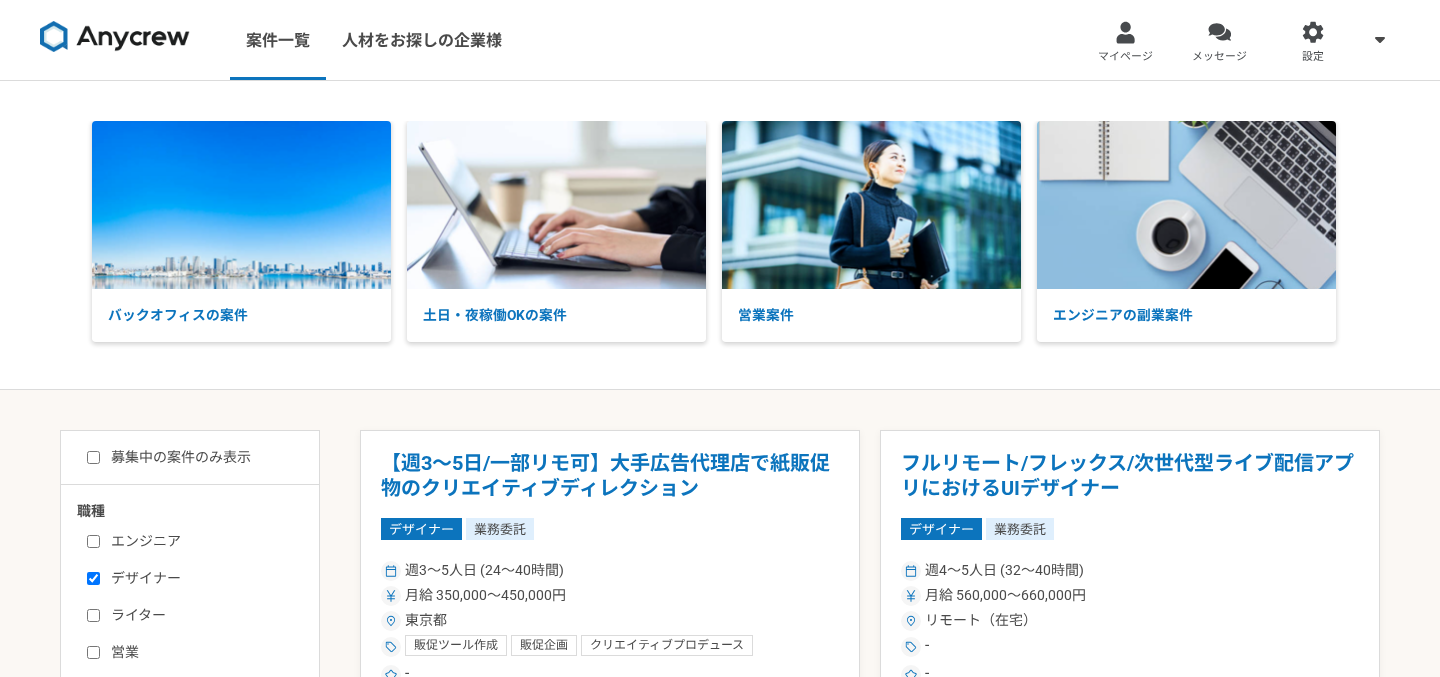 click on "募集中の案件のみ表示" at bounding box center [93, 457] 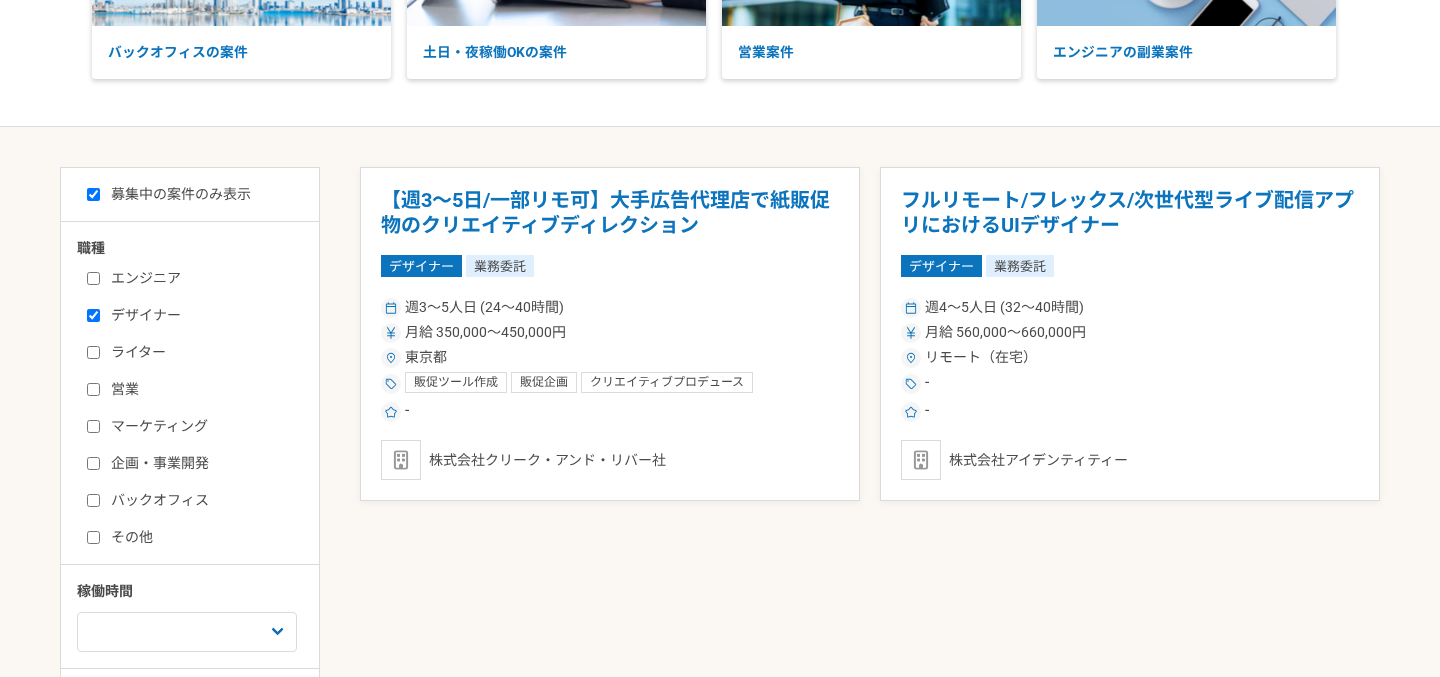 scroll, scrollTop: 137, scrollLeft: 0, axis: vertical 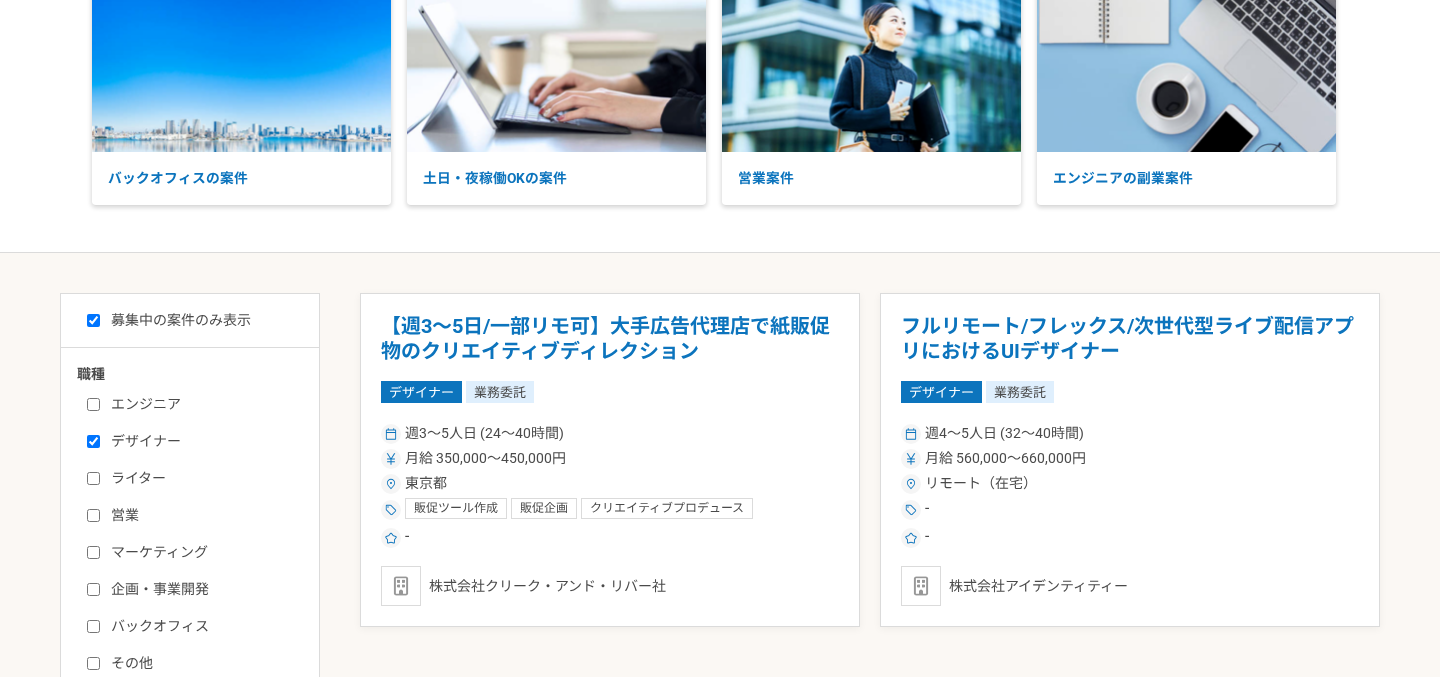 click on "募集中の案件のみ表示 職種 エンジニア デザイナー ライター 営業 マーケティング 企画・事業開発 バックオフィス その他 稼働時間 週1人日（8時間）以下 週2人日（16時間）以下 週3人日（24時間）以下 週4人日（32時間）以下 週5人日（40時間）以下 希望条件 土日稼働OK 平日夜稼働OK リモート（在宅）" at bounding box center (190, 633) 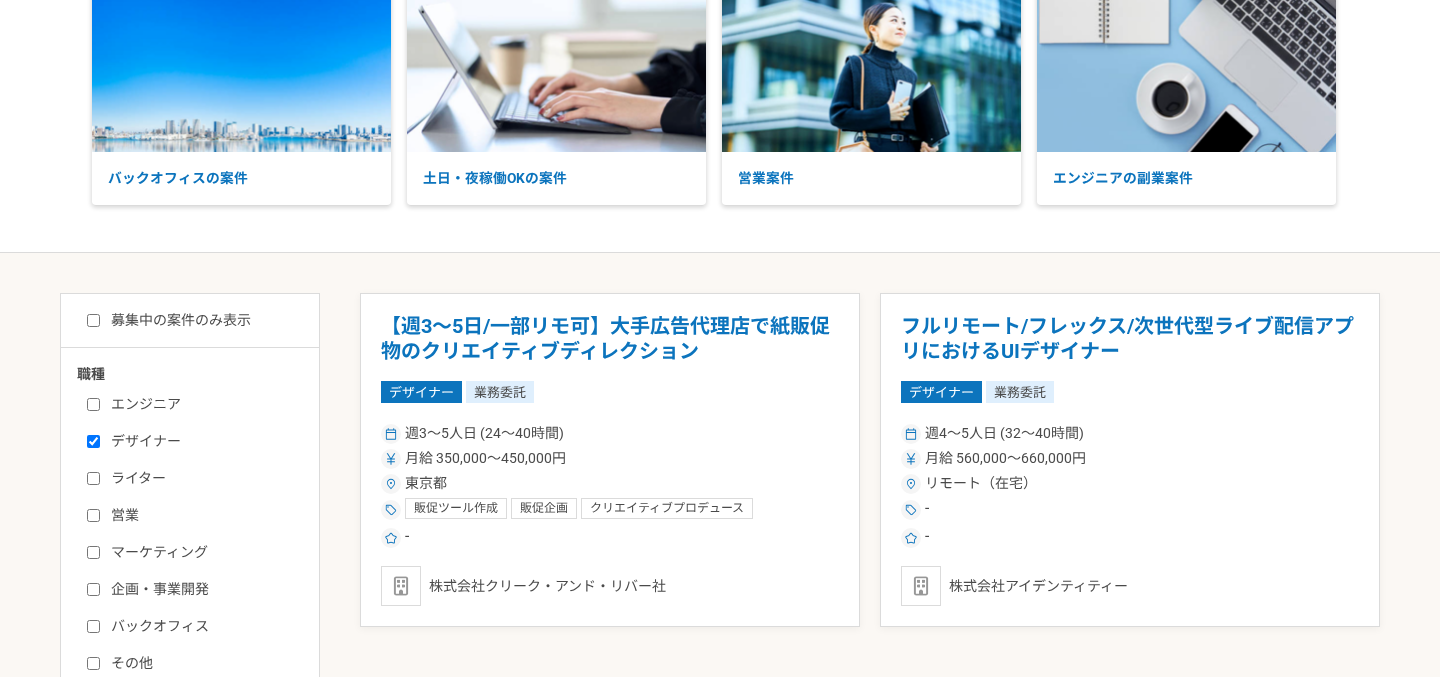 checkbox on "false" 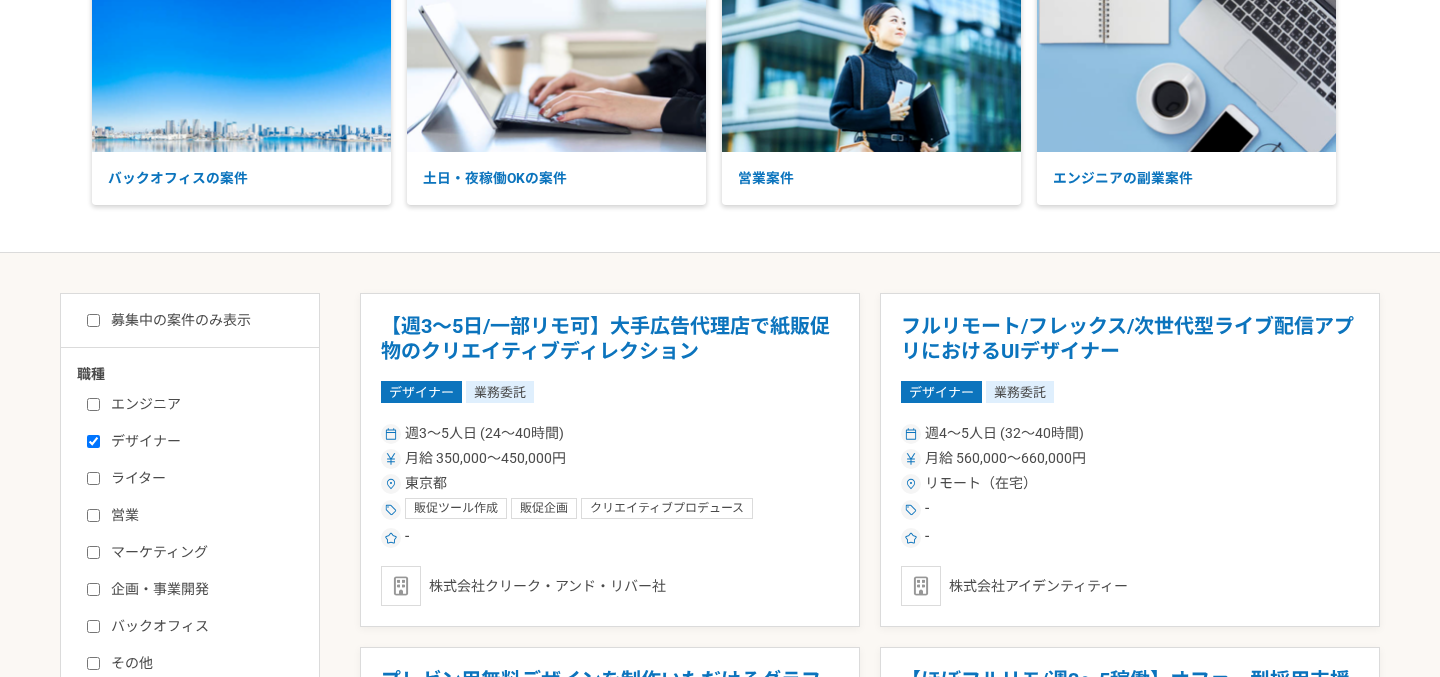 click on "デザイナー" at bounding box center (93, 441) 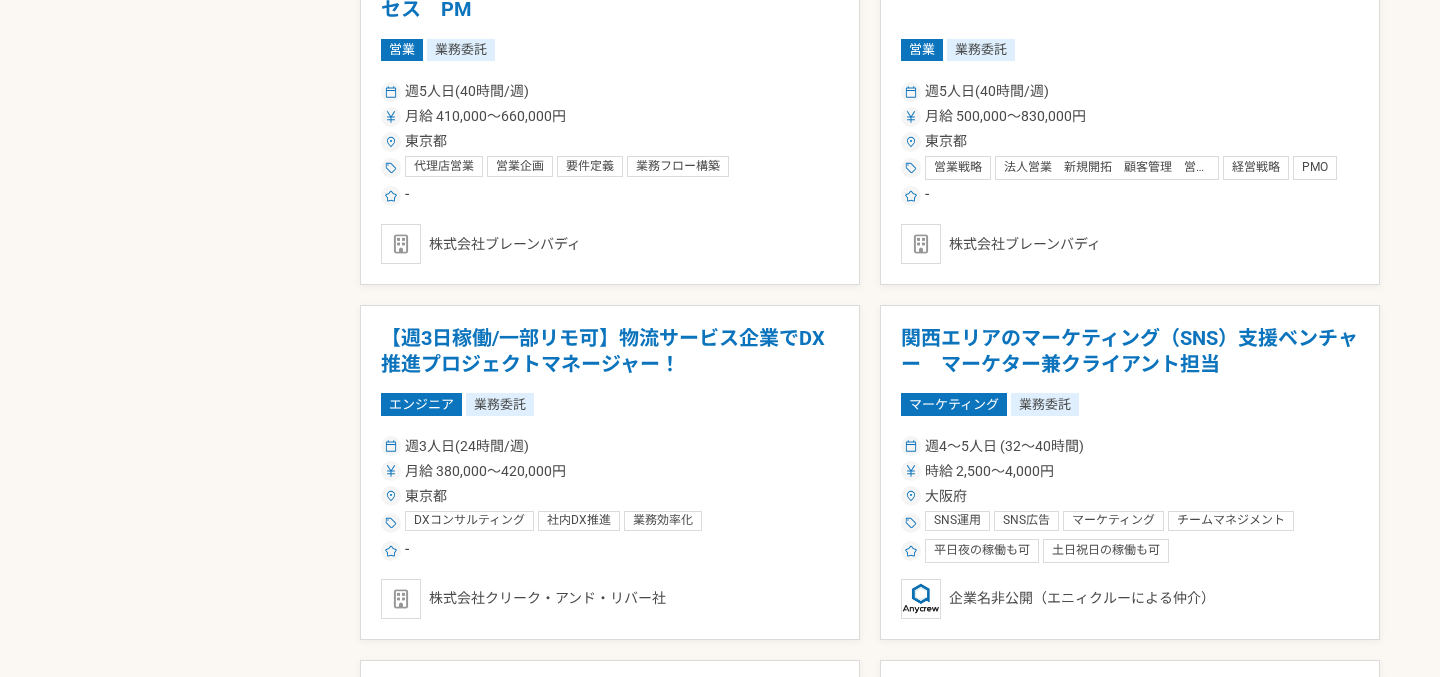 scroll, scrollTop: 2615, scrollLeft: 0, axis: vertical 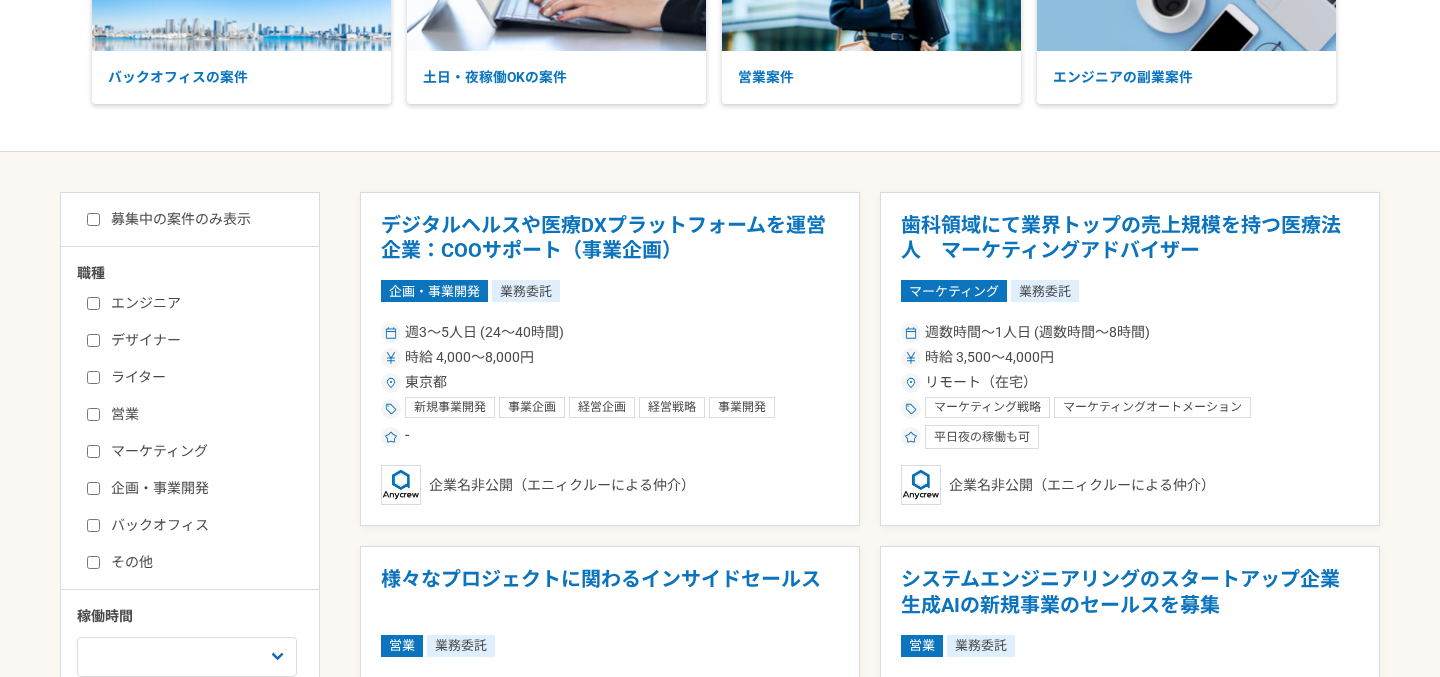 click on "デザイナー" at bounding box center [93, 340] 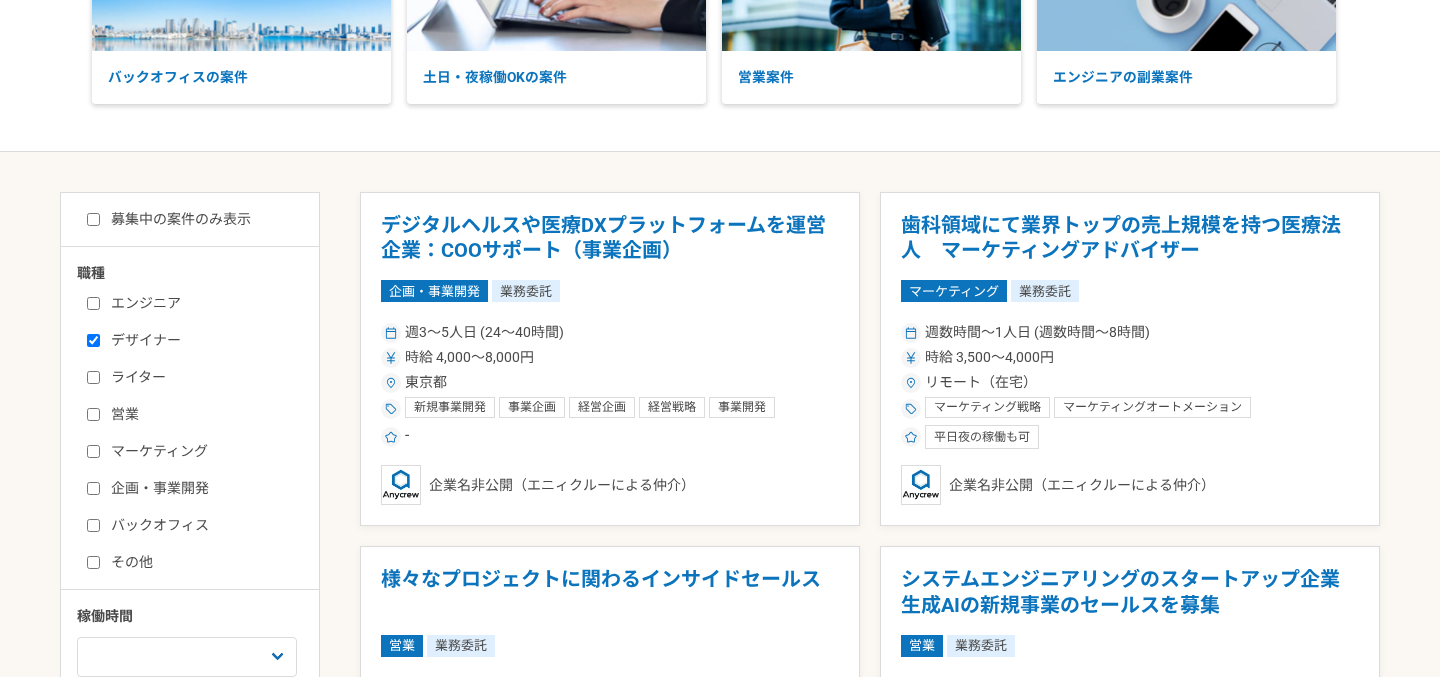 checkbox on "true" 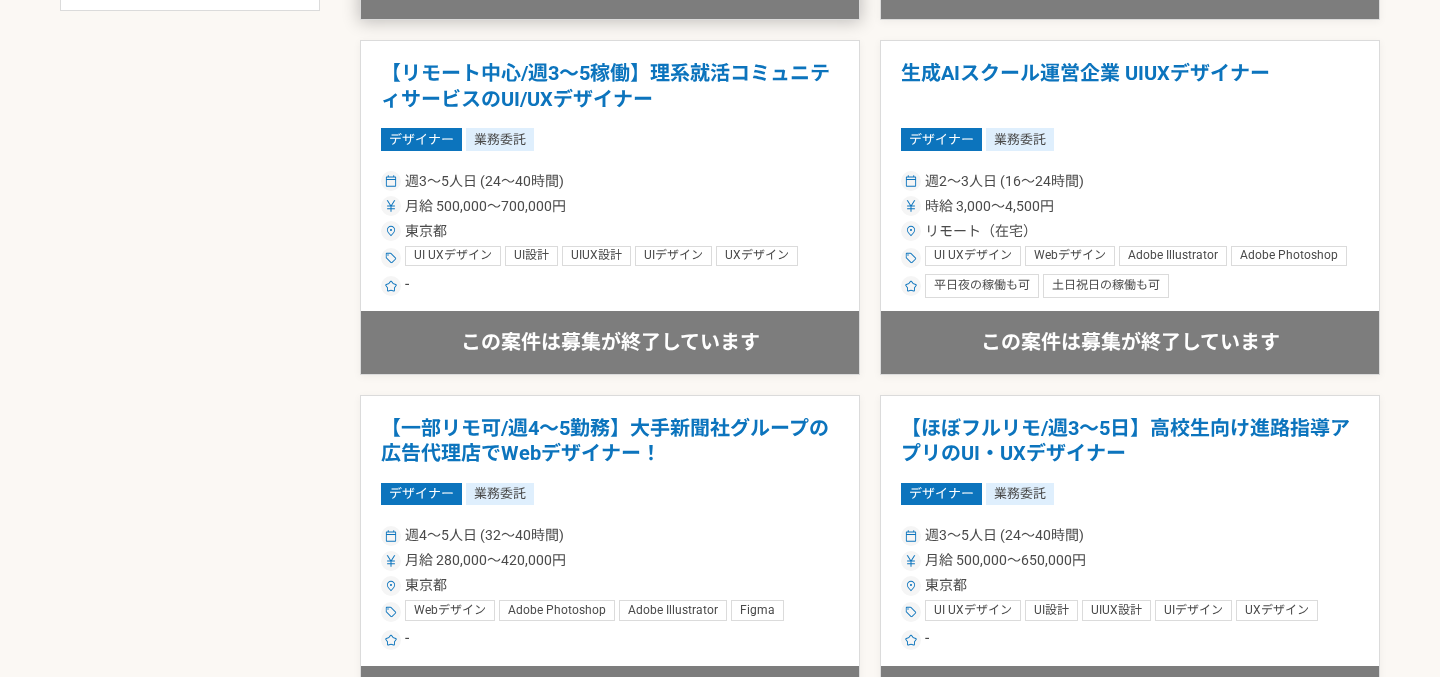 scroll, scrollTop: 1113, scrollLeft: 0, axis: vertical 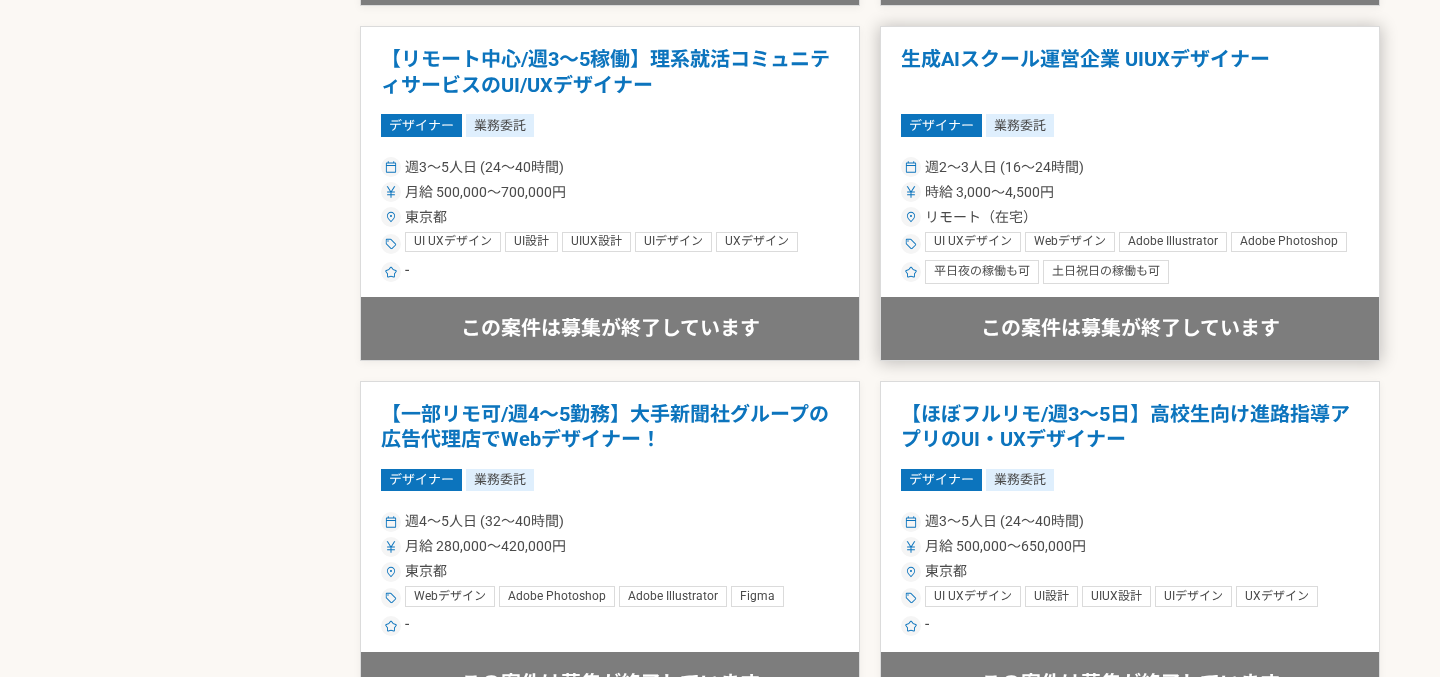 click on "生成AIスクール運営企業 UIUXデザイナー" at bounding box center [1130, 72] 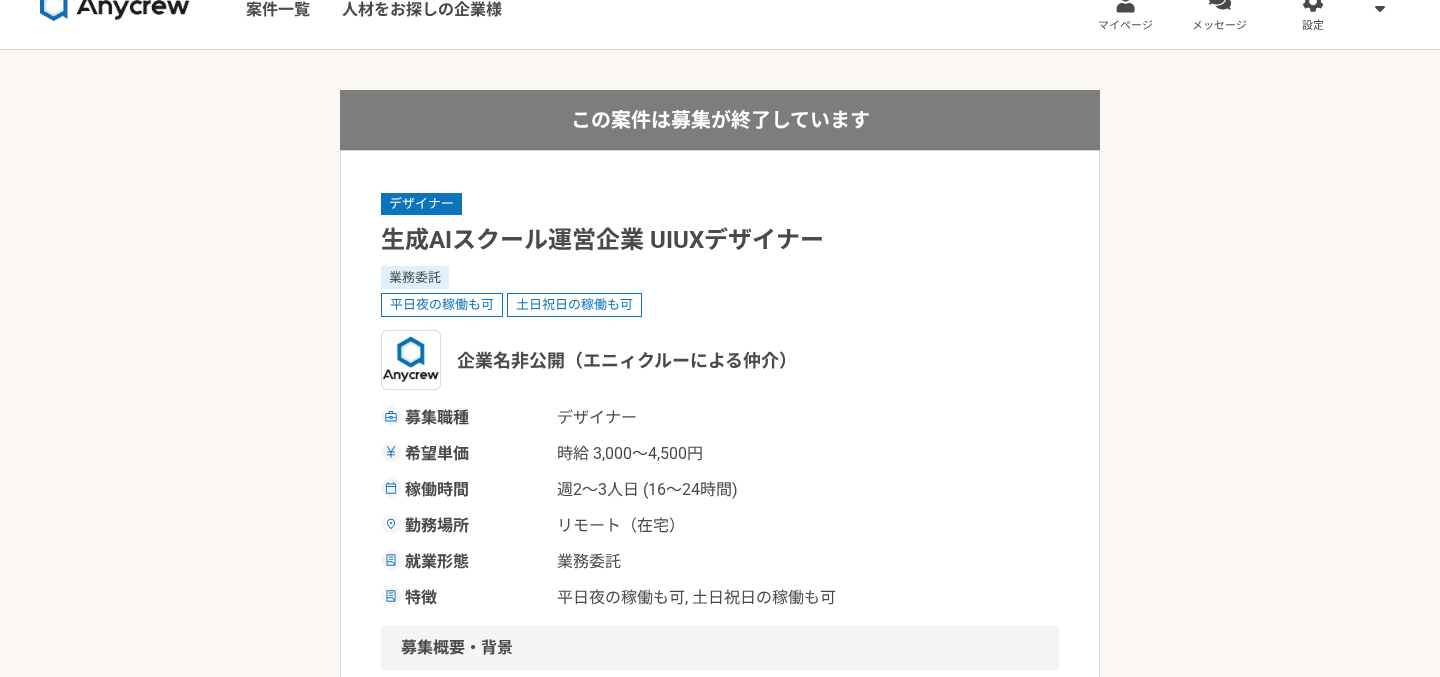 scroll, scrollTop: 39, scrollLeft: 0, axis: vertical 